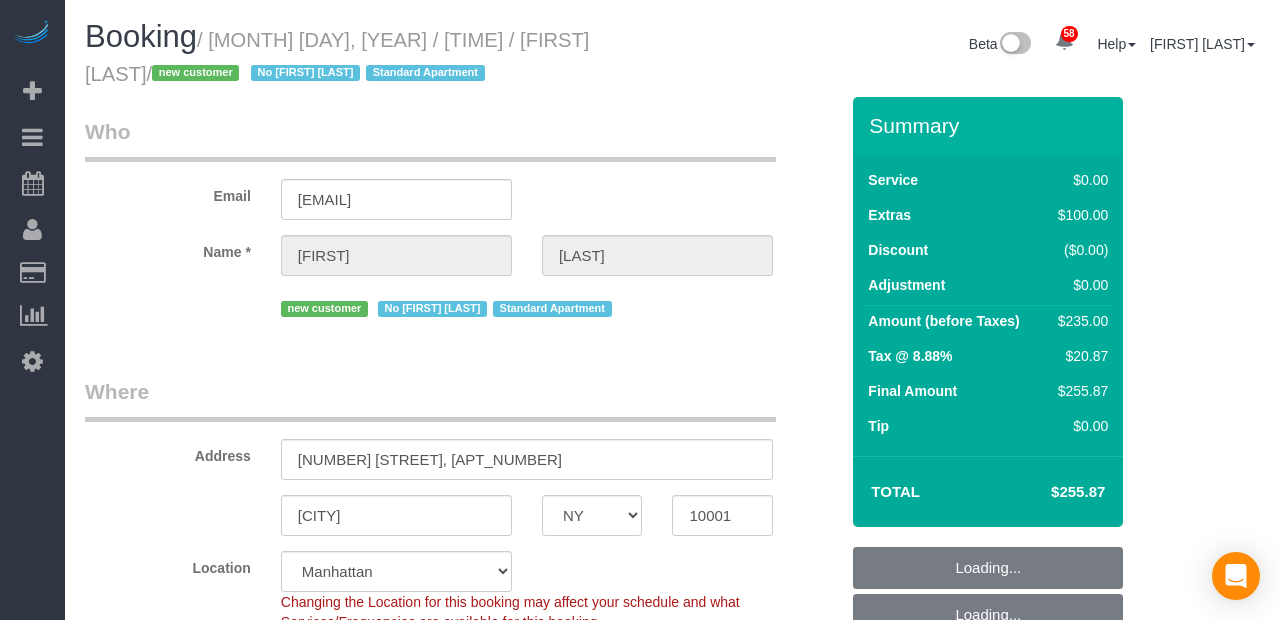 select on "NY" 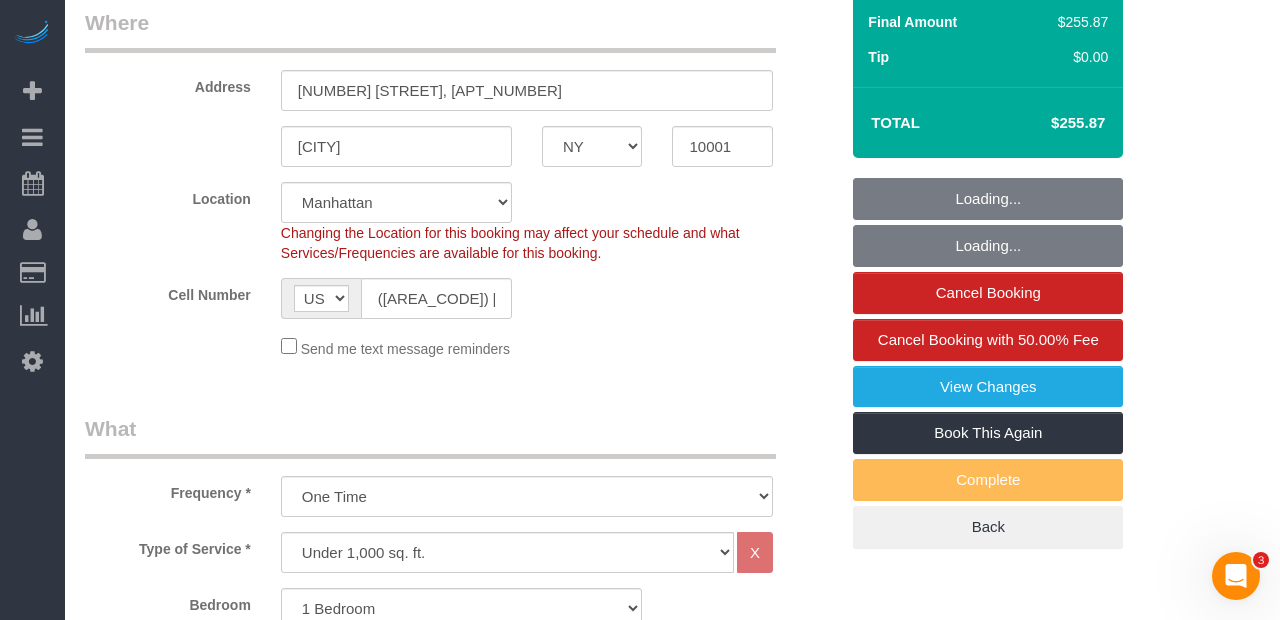 scroll, scrollTop: 0, scrollLeft: 0, axis: both 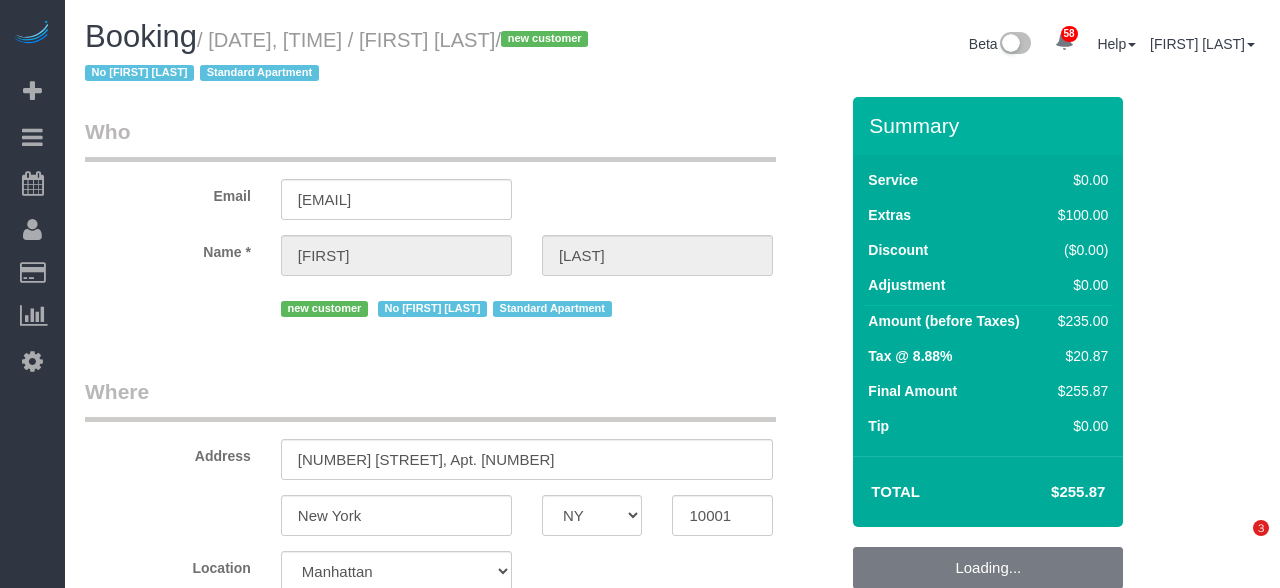 select on "NY" 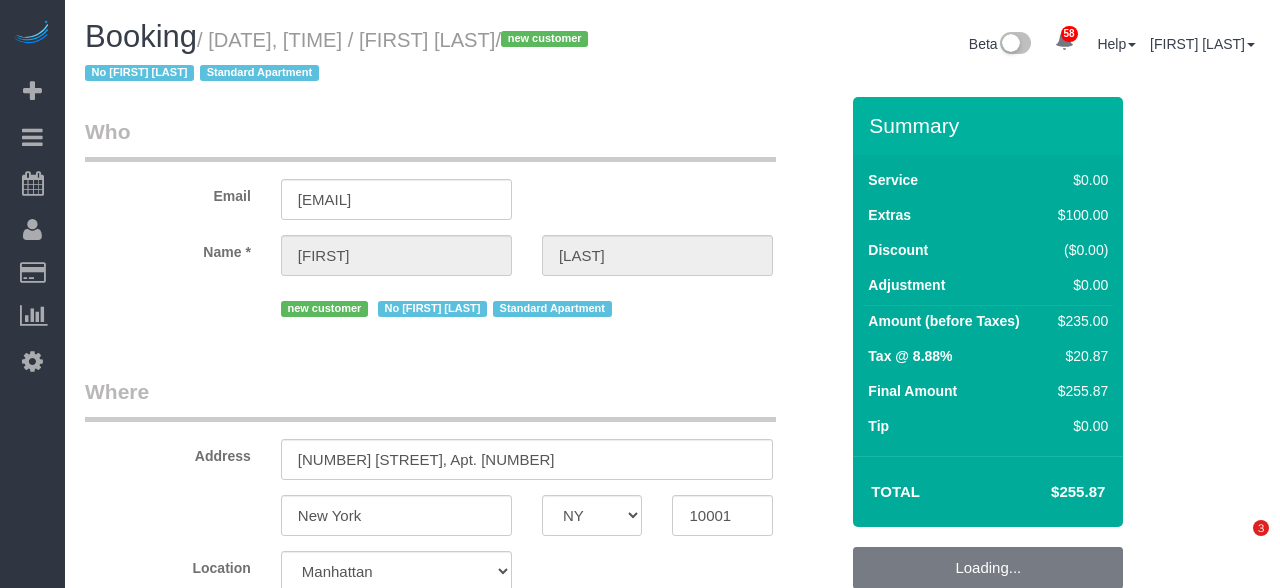 select on "1" 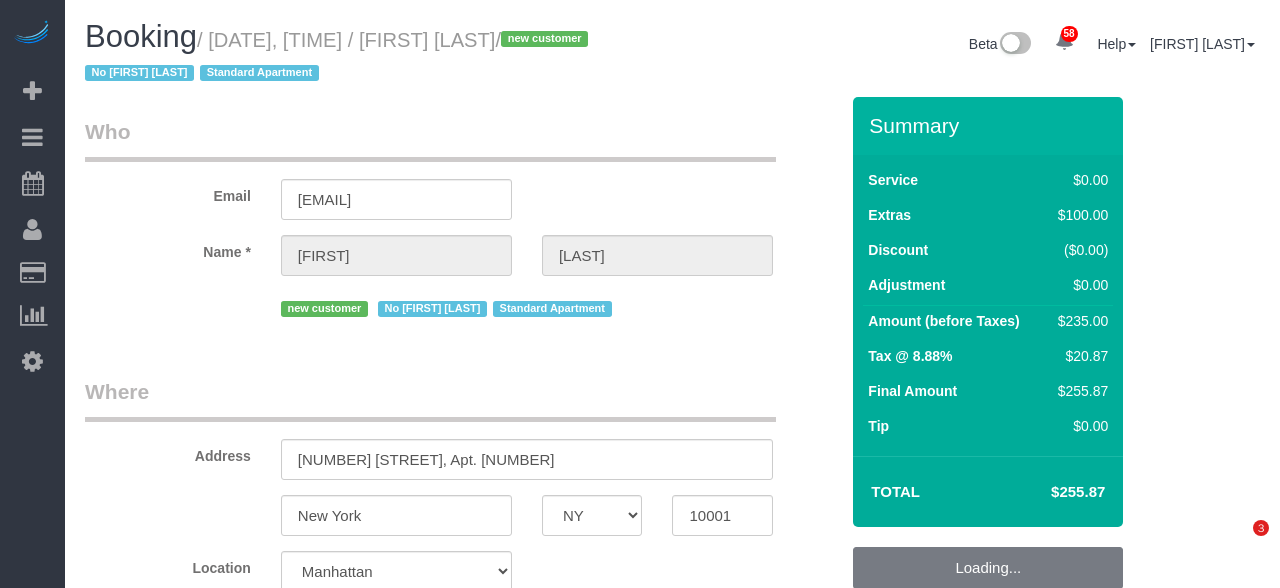 select on "spot1" 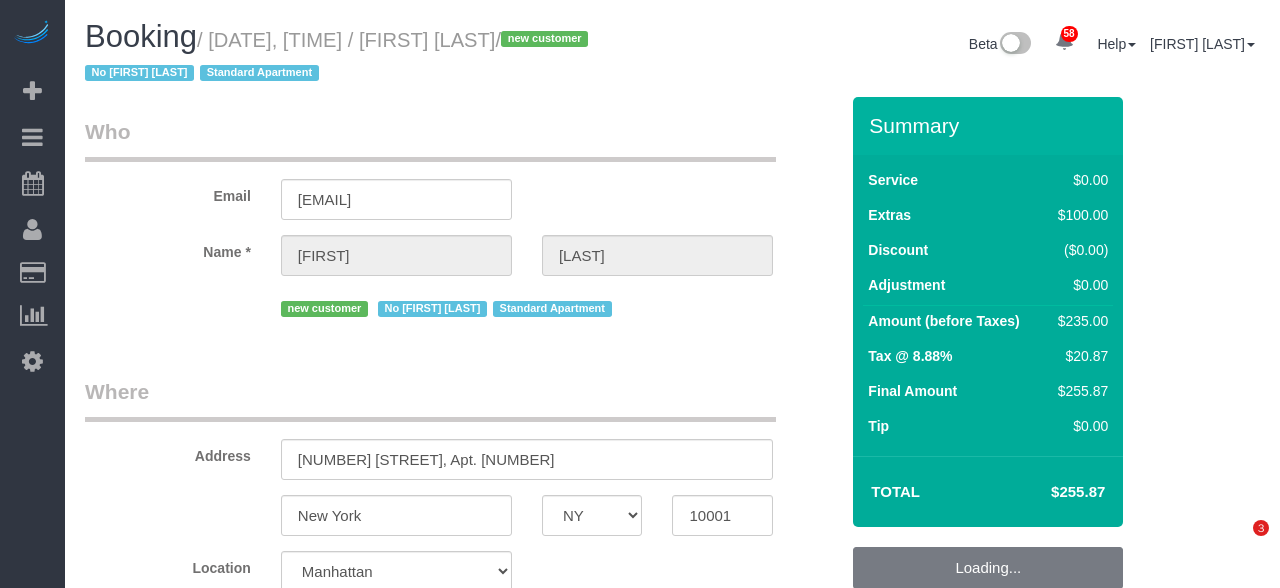 scroll, scrollTop: 0, scrollLeft: 0, axis: both 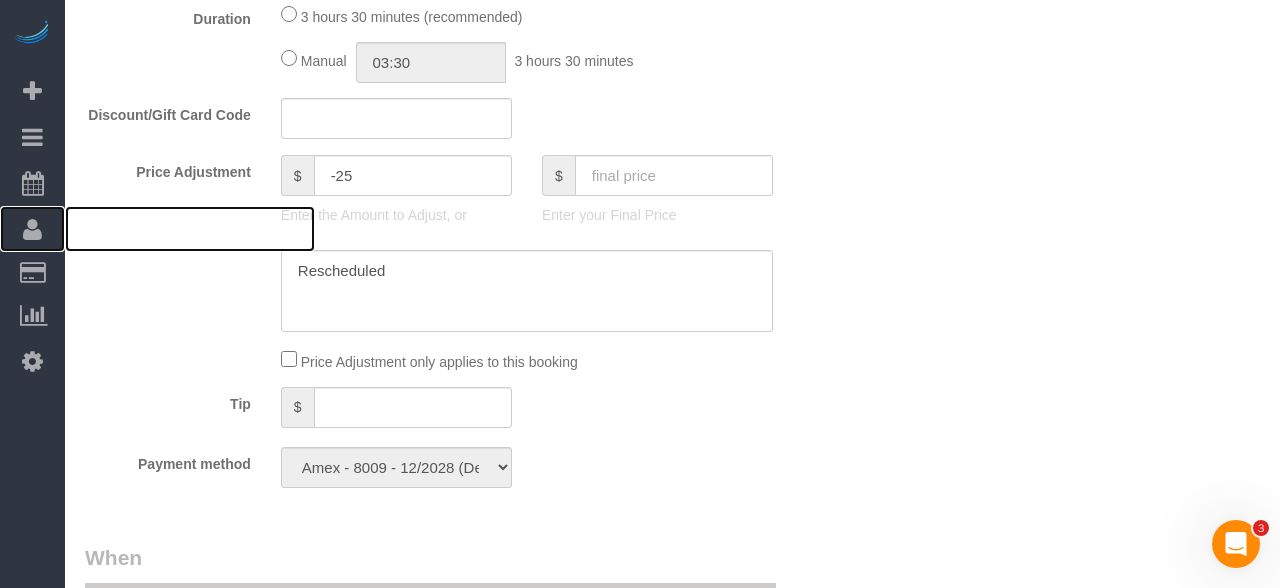 click on "Customers" at bounding box center (32, 229) 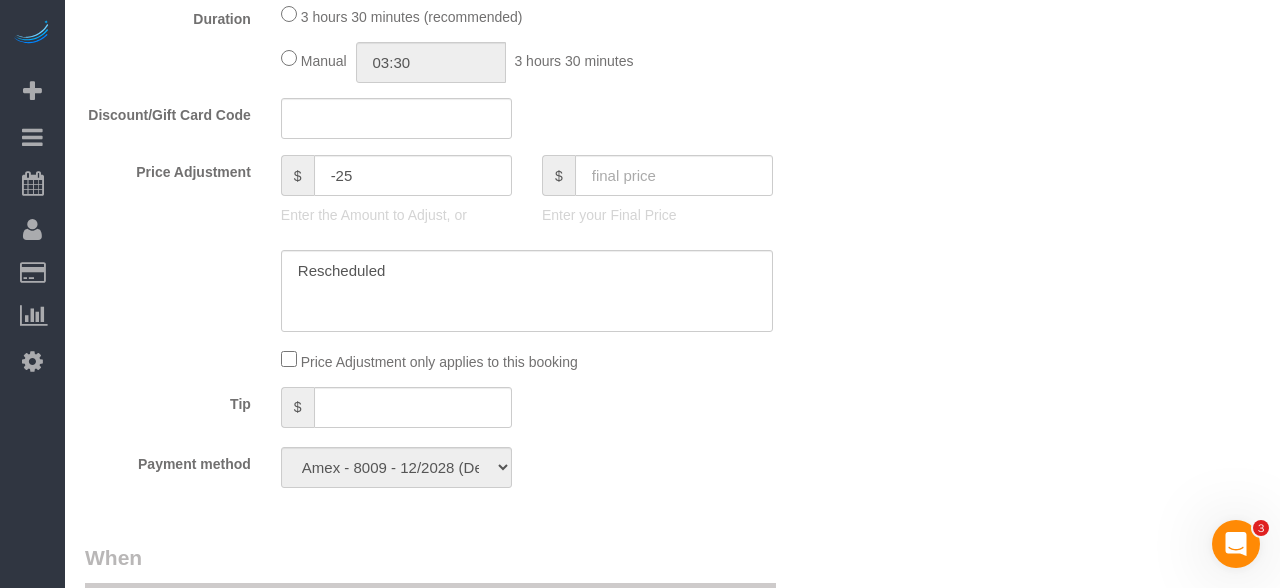 click on "Customers" at bounding box center (190, 273) 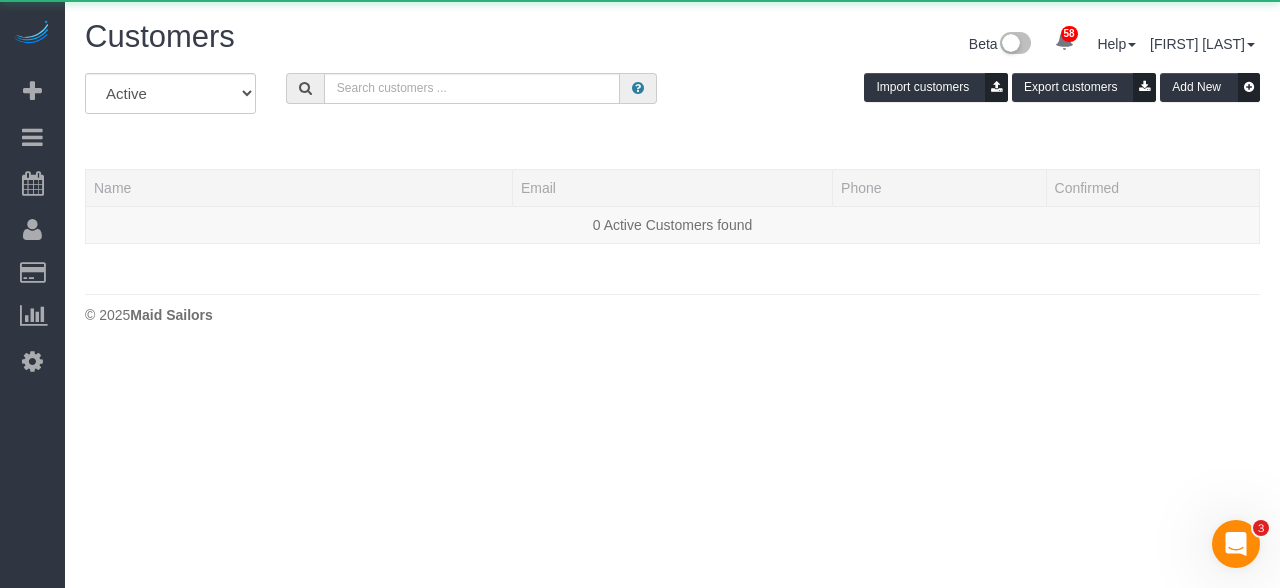 scroll, scrollTop: 0, scrollLeft: 0, axis: both 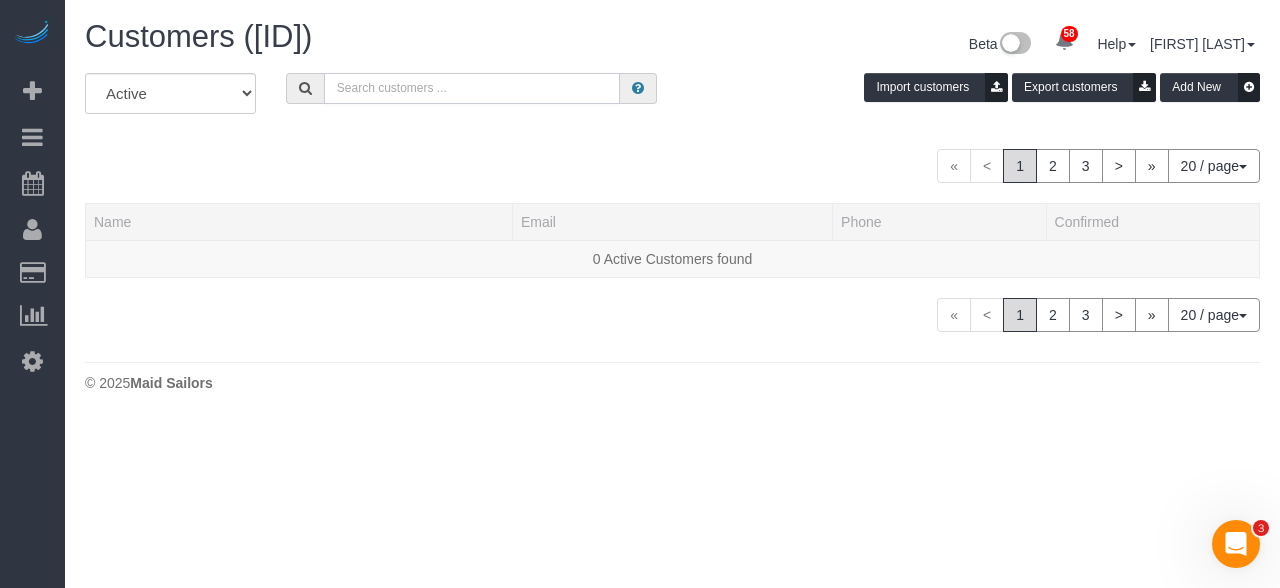 click at bounding box center [472, 88] 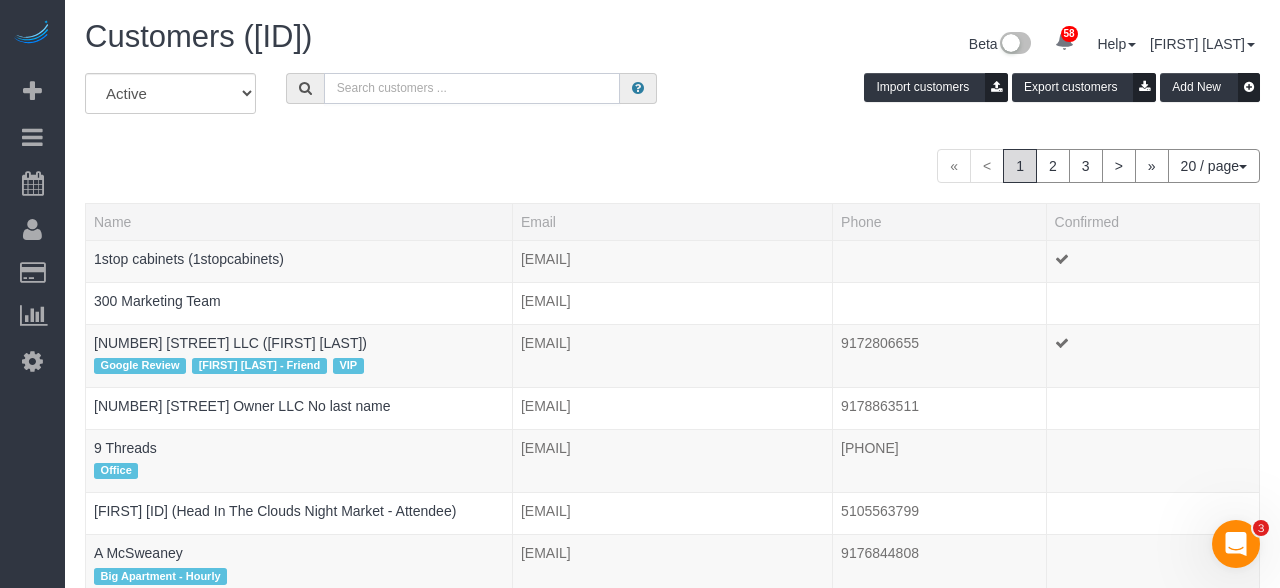 paste on "Donato Tenore" 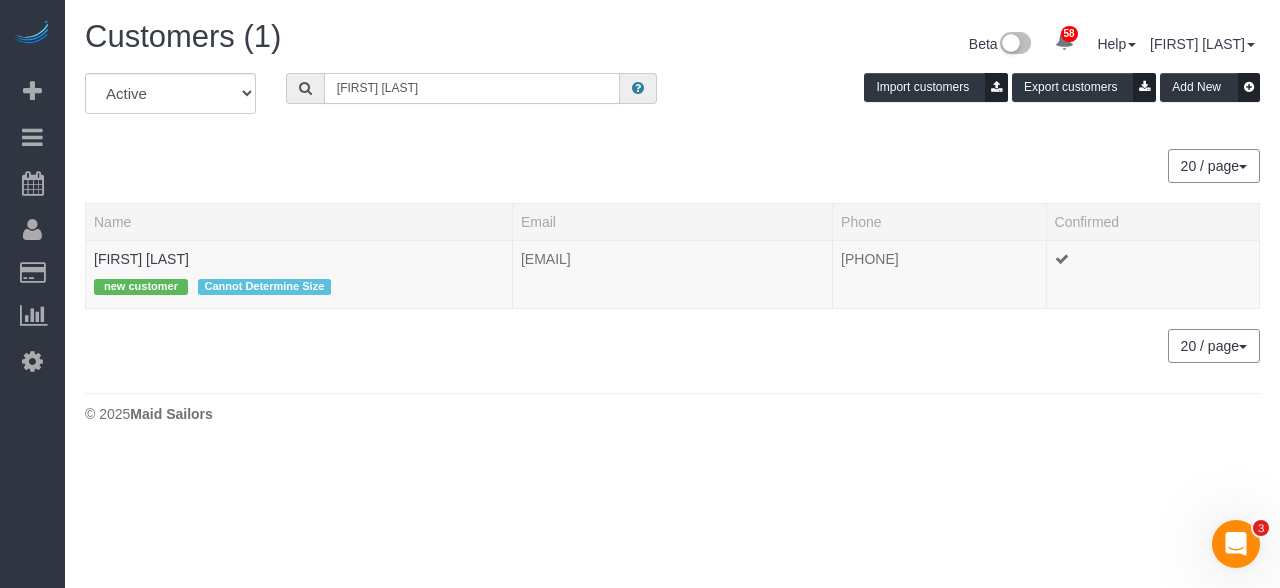 type on "Donato Tenore" 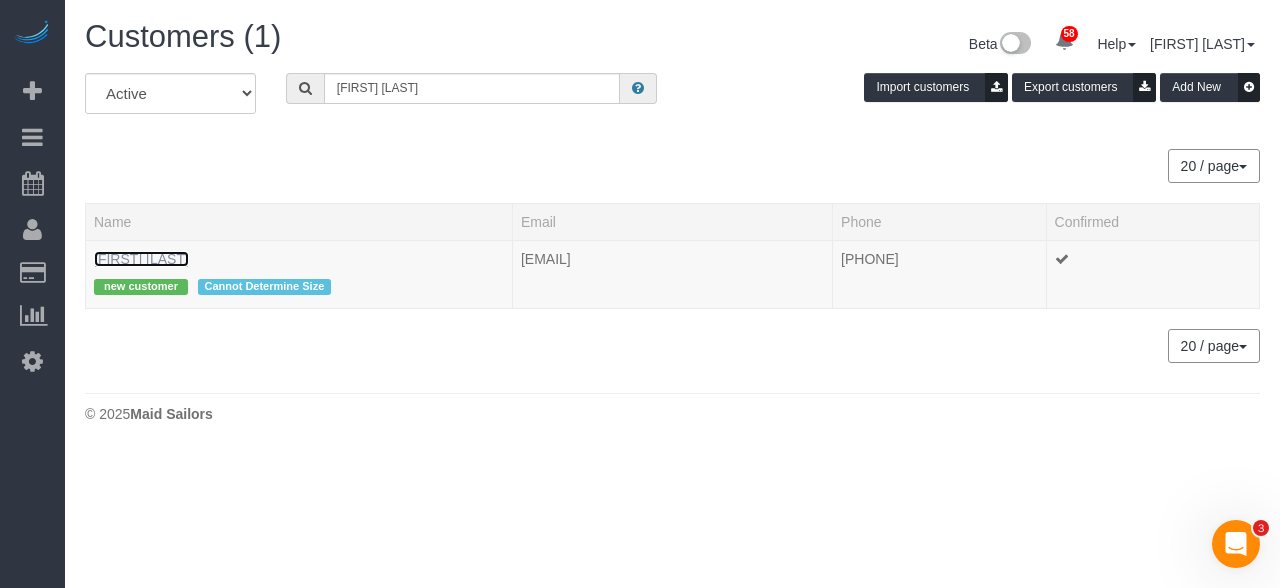 click on "Donato Tenore" at bounding box center [141, 259] 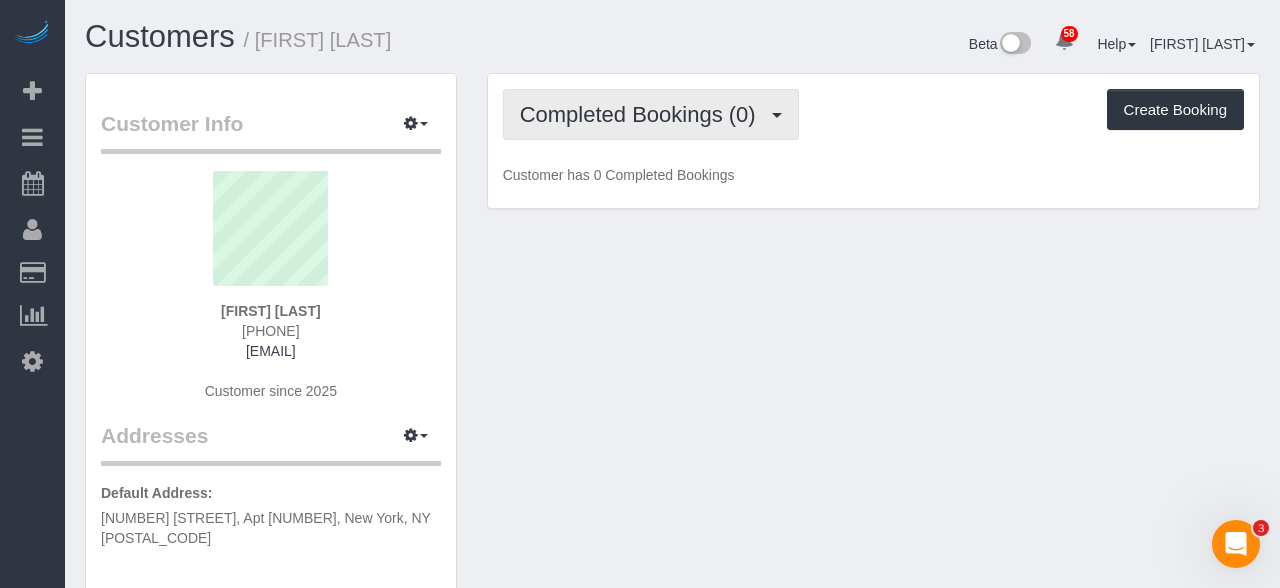 click on "Completed Bookings (0)" at bounding box center (643, 114) 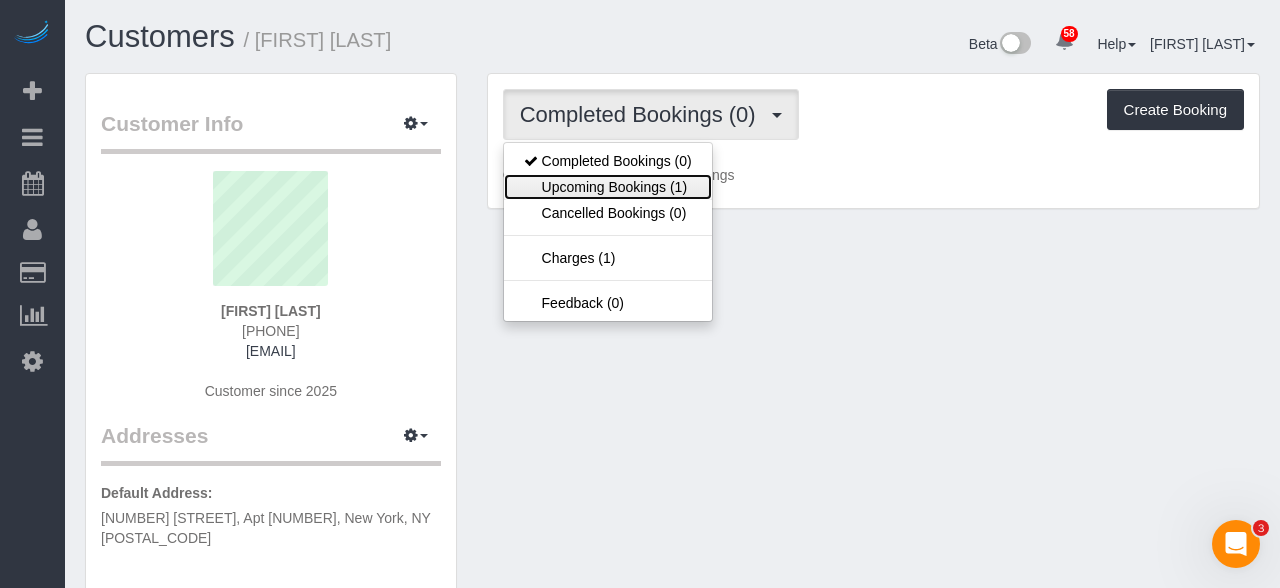 click on "Upcoming Bookings (1)" at bounding box center (608, 187) 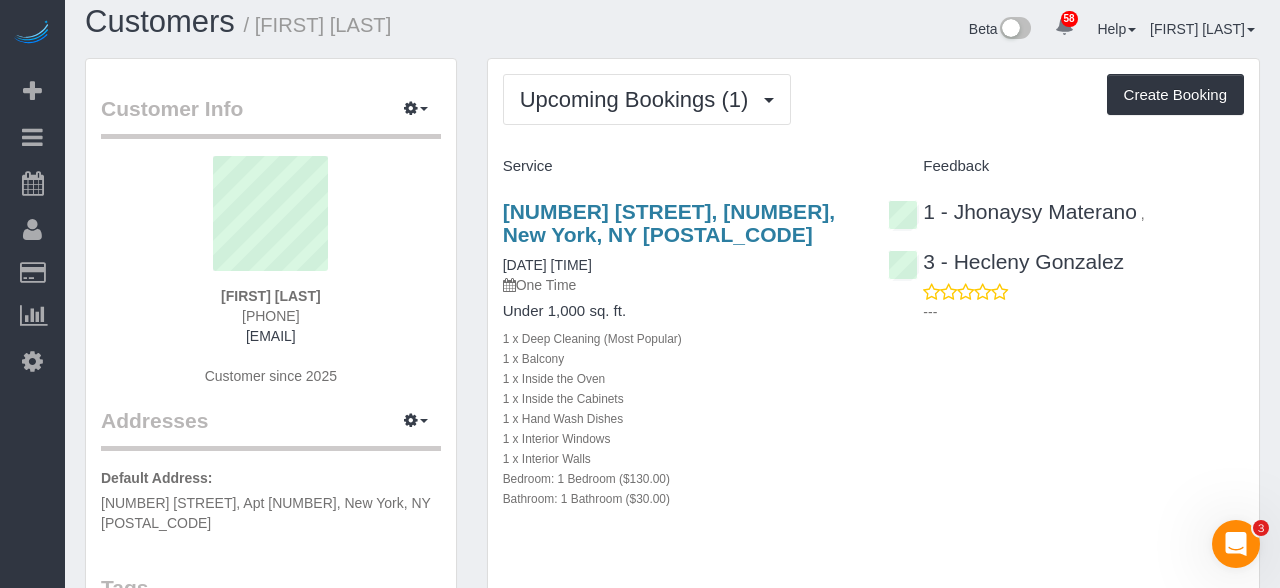 scroll, scrollTop: 16, scrollLeft: 0, axis: vertical 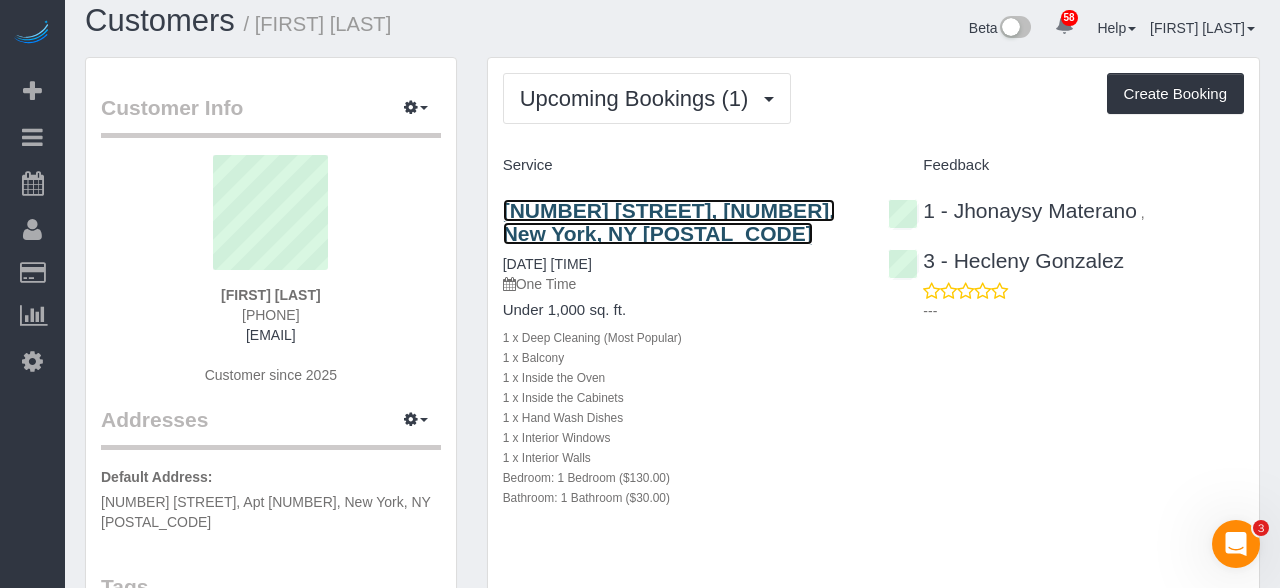 click on "331 East 29th Street, 11n, New York, NY 10016" at bounding box center (669, 222) 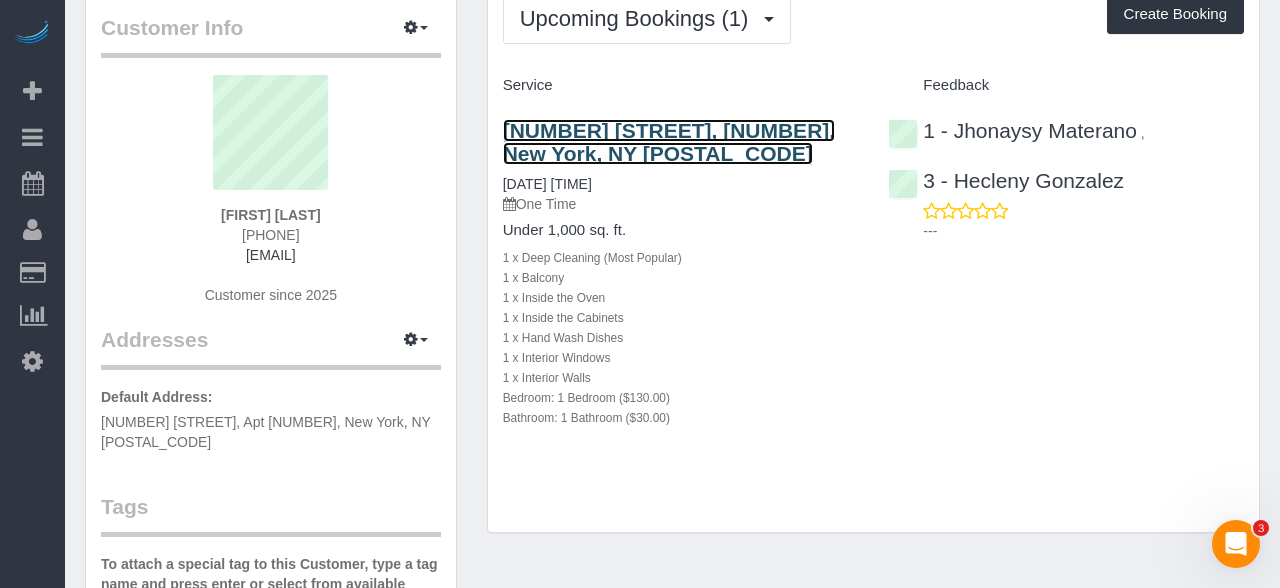 scroll, scrollTop: 112, scrollLeft: 0, axis: vertical 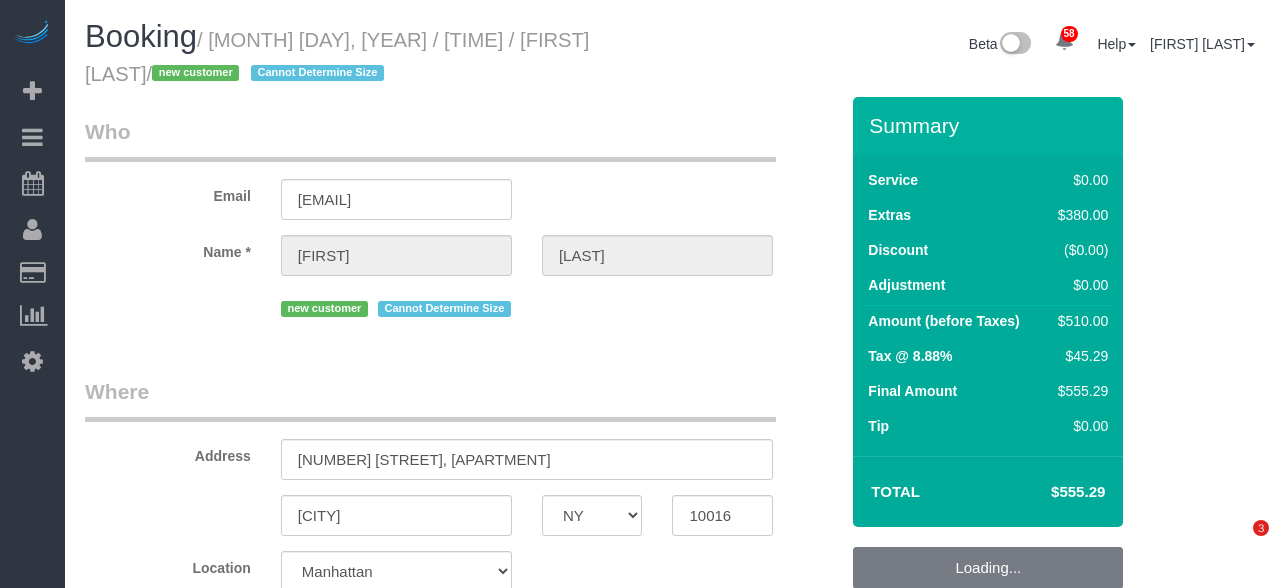 select on "NY" 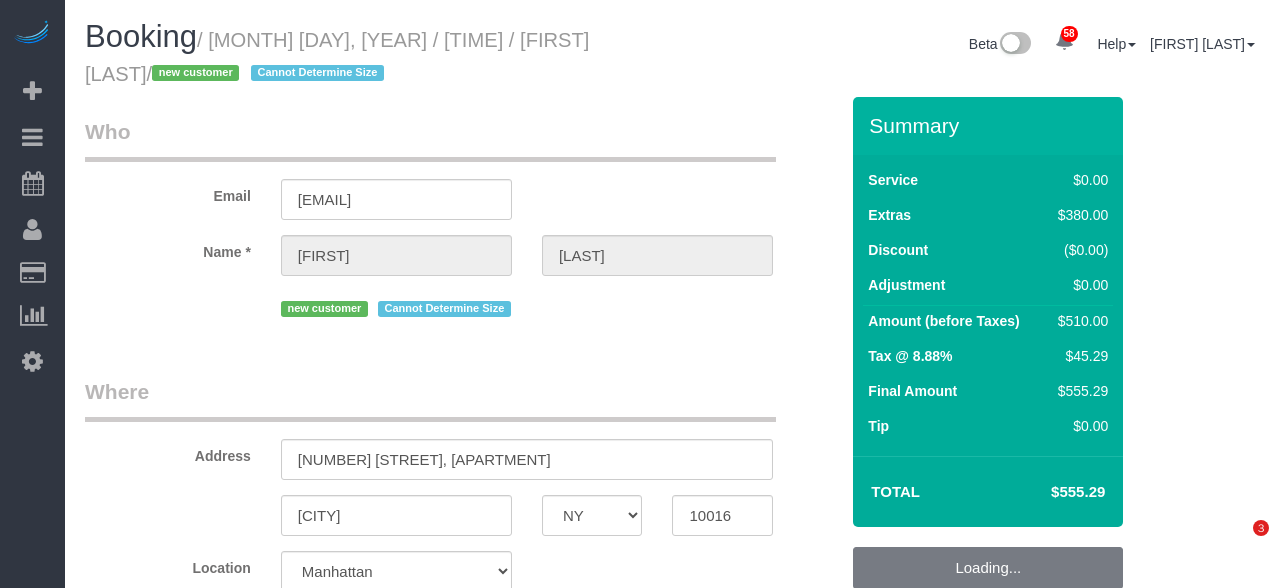scroll, scrollTop: 0, scrollLeft: 0, axis: both 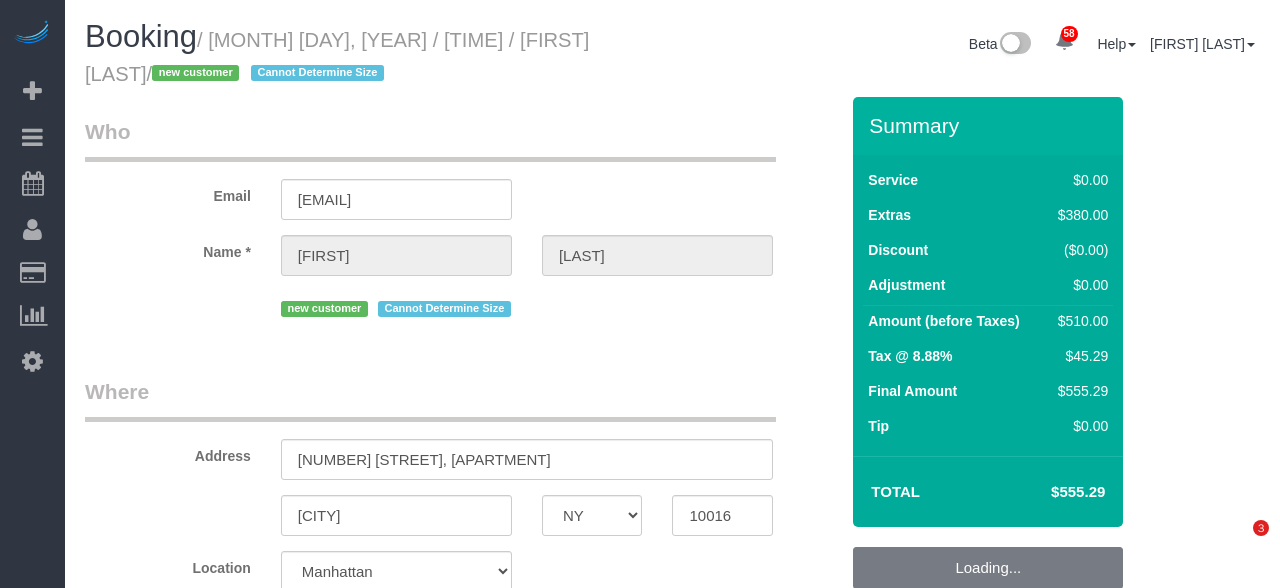 select on "1" 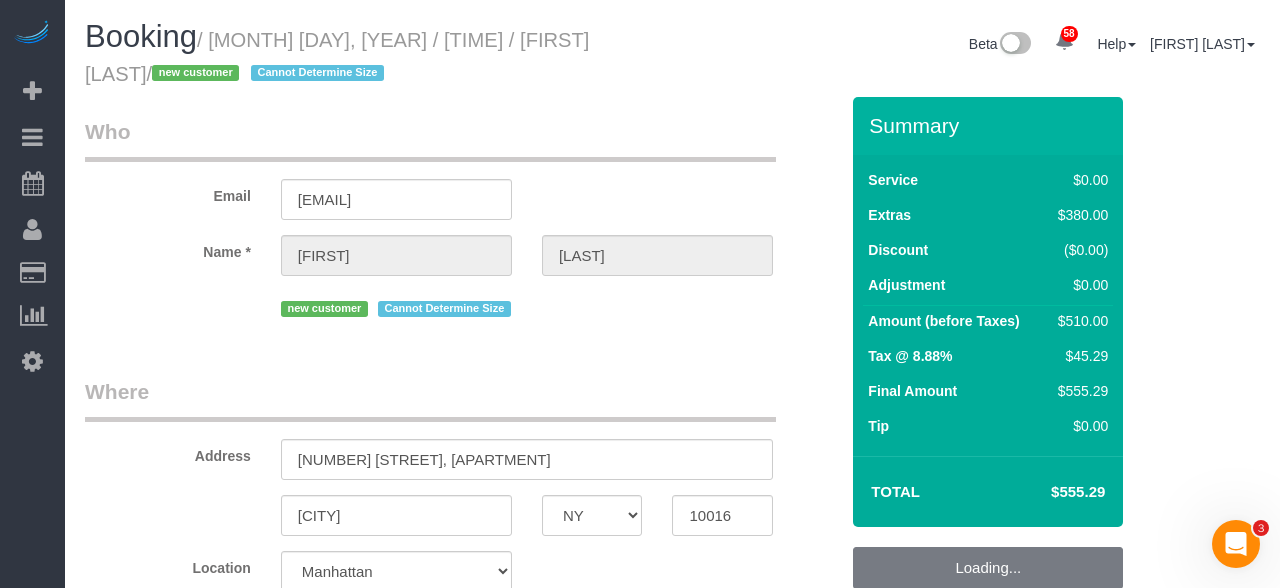 scroll, scrollTop: 0, scrollLeft: 0, axis: both 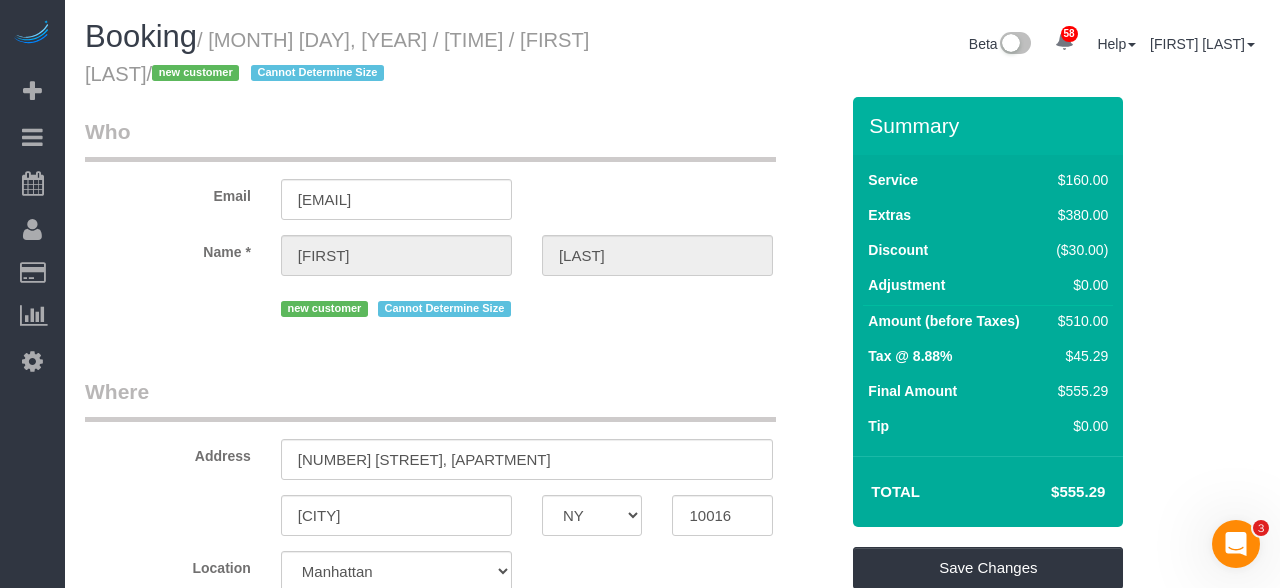 copy on "July 17, 2025 / 9:00AM / Donato Tenore
/" 